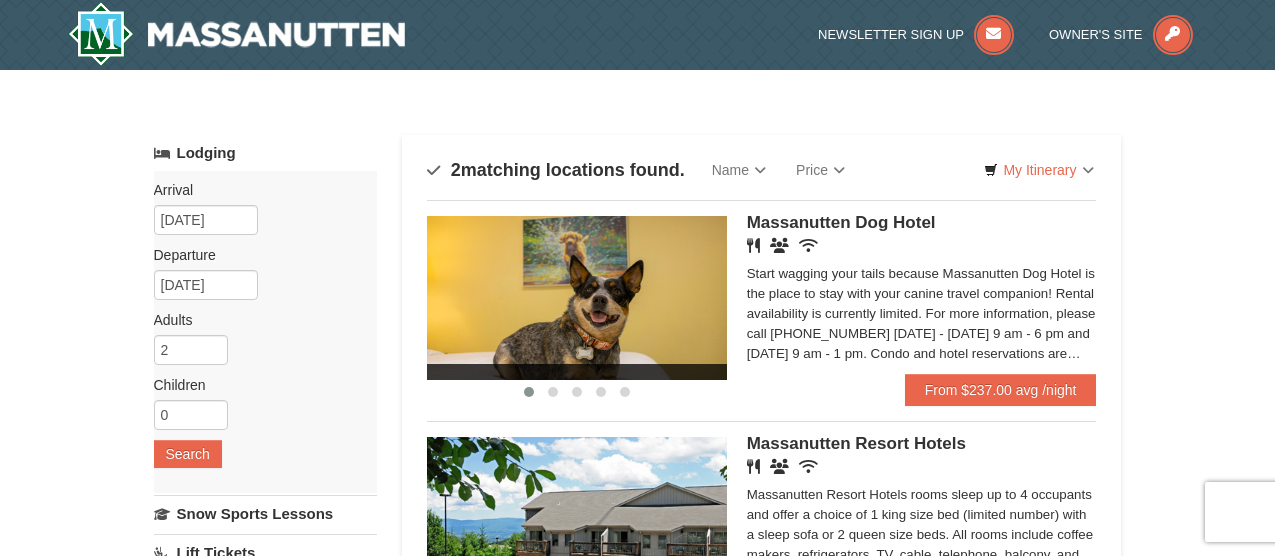 scroll, scrollTop: 0, scrollLeft: 0, axis: both 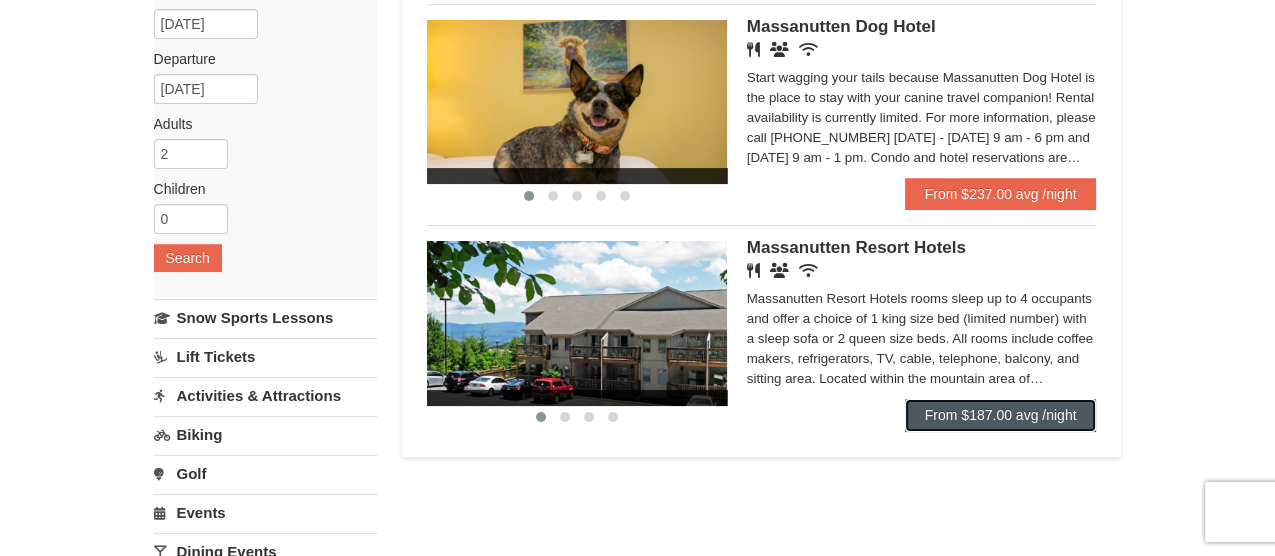 click on "From $187.00 avg /night" at bounding box center [1001, 415] 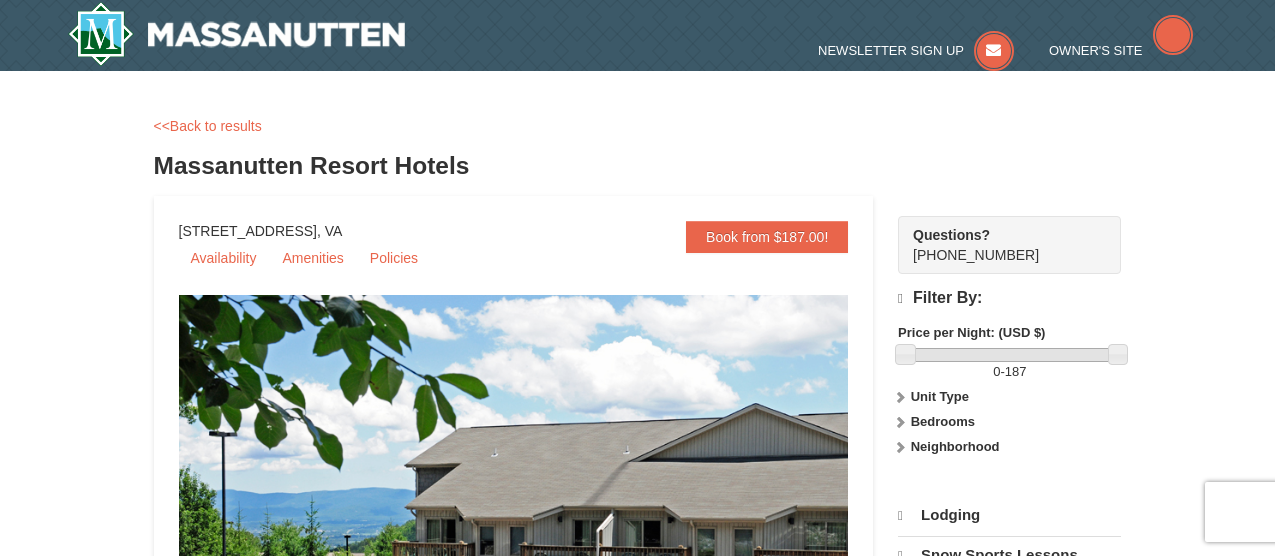 scroll, scrollTop: 0, scrollLeft: 0, axis: both 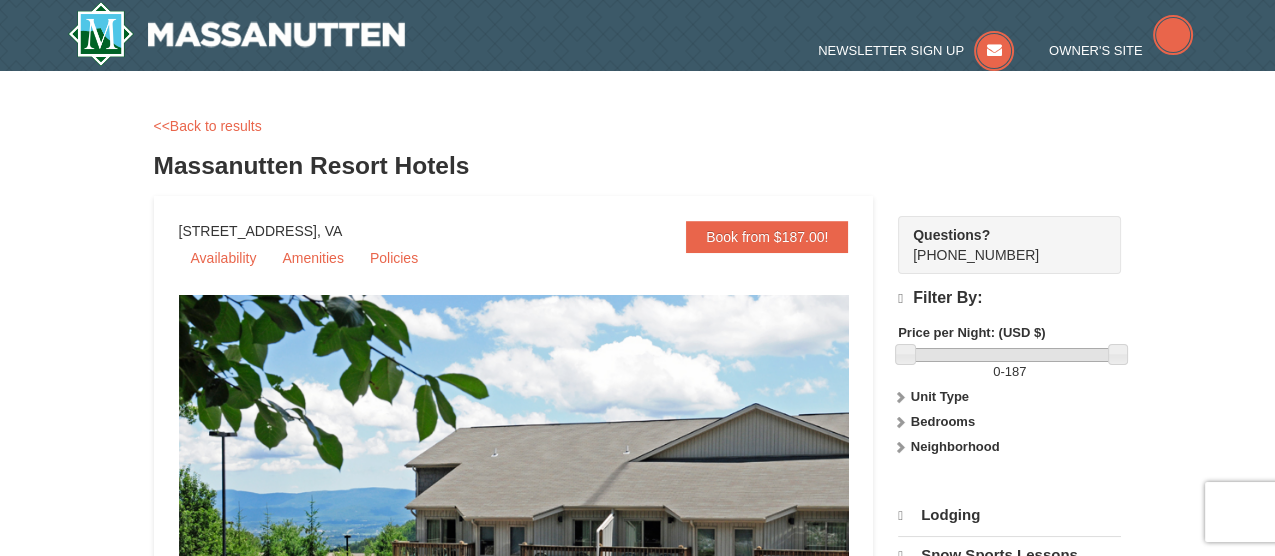 select on "7" 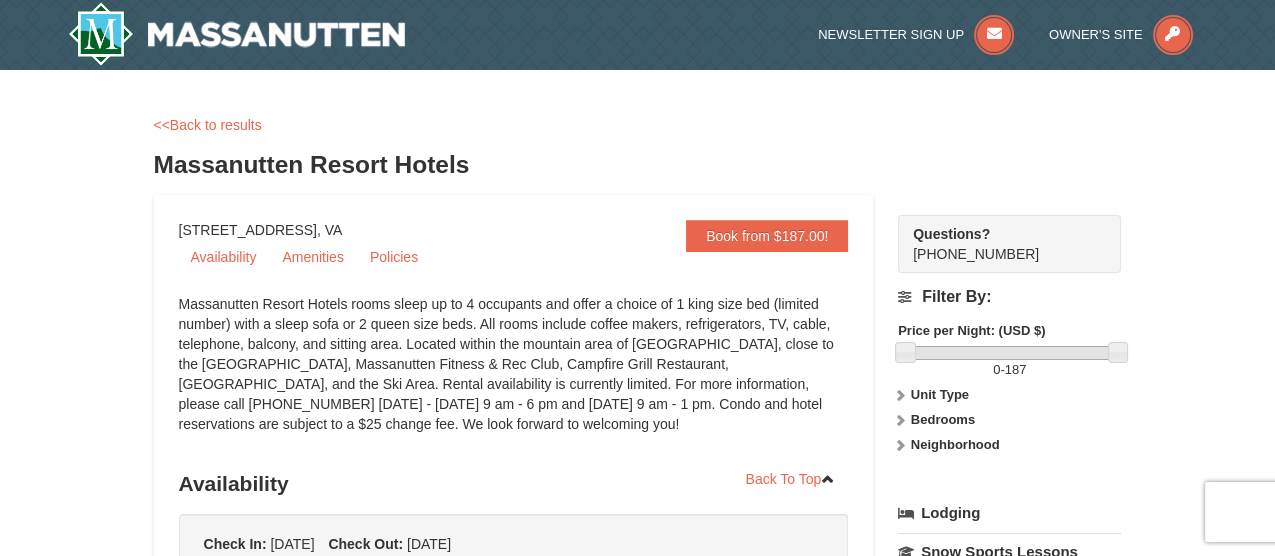 scroll, scrollTop: 0, scrollLeft: 0, axis: both 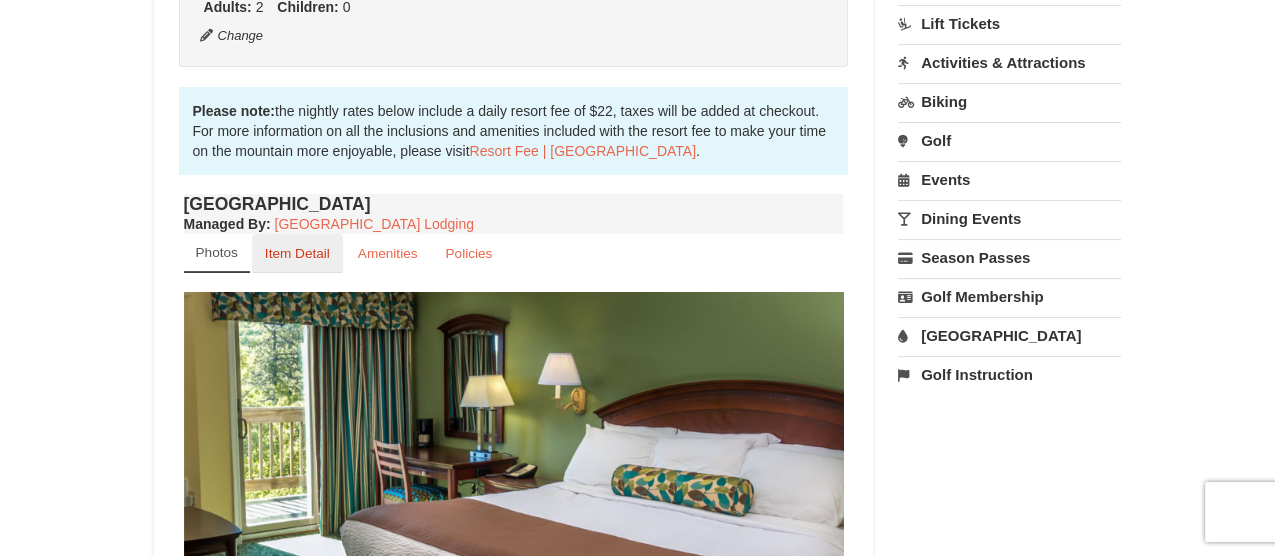 click on "Item Detail" at bounding box center (297, 253) 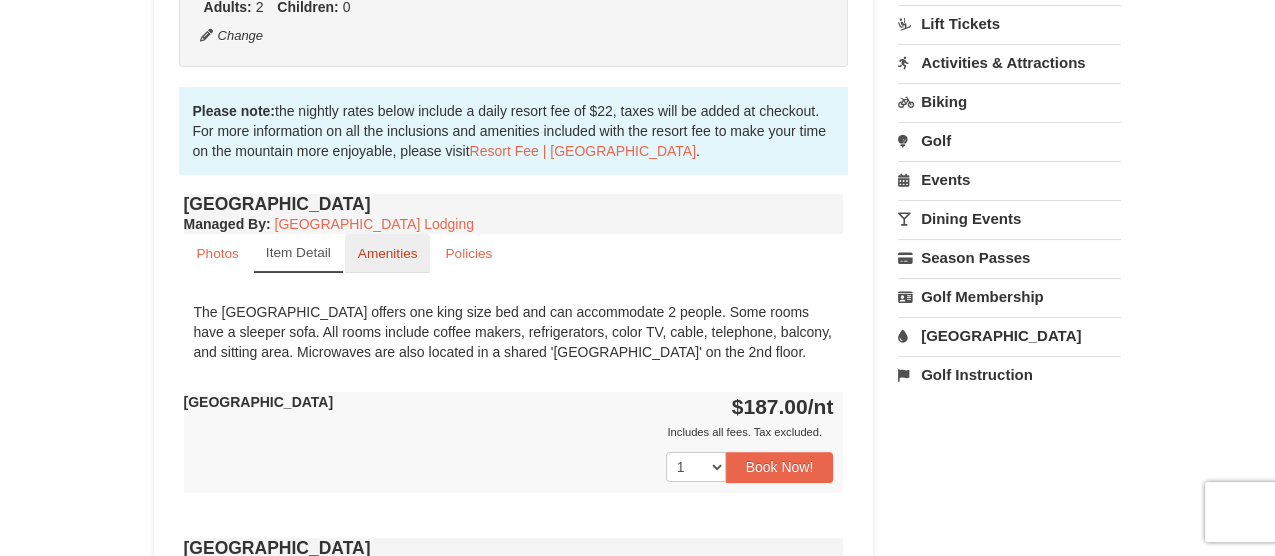 click on "Amenities" at bounding box center (388, 253) 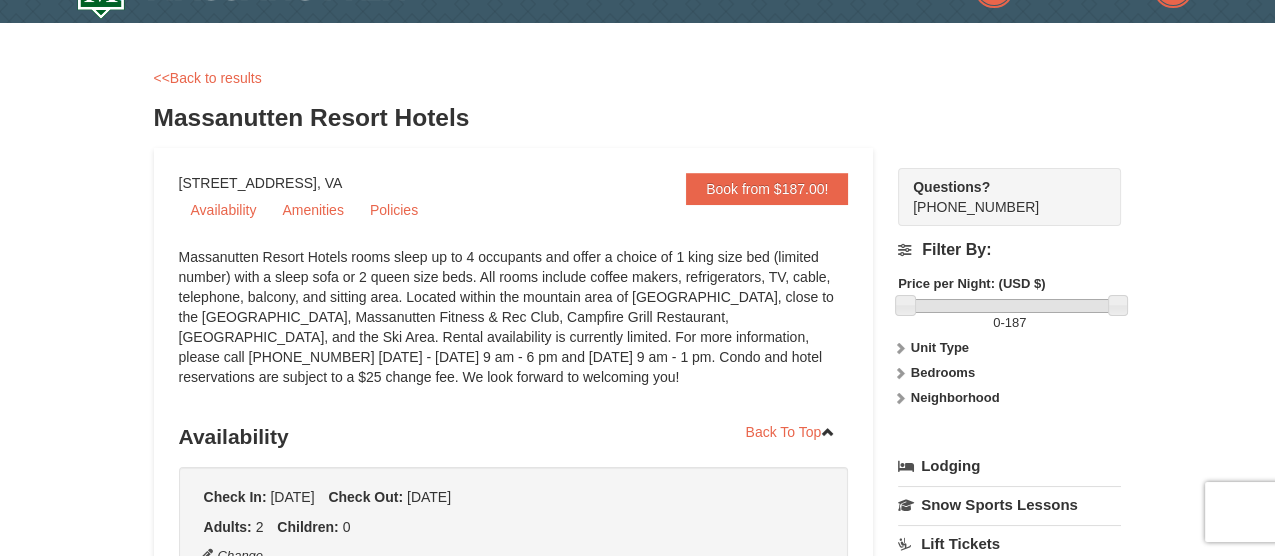 scroll, scrollTop: 0, scrollLeft: 0, axis: both 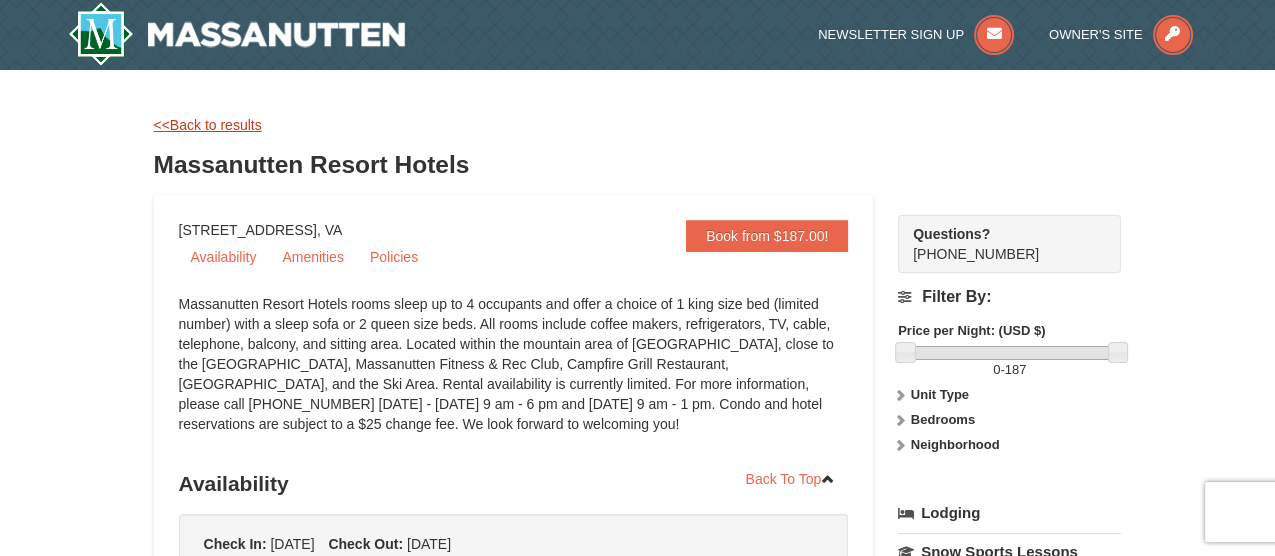 click on "<<Back to results" at bounding box center (208, 125) 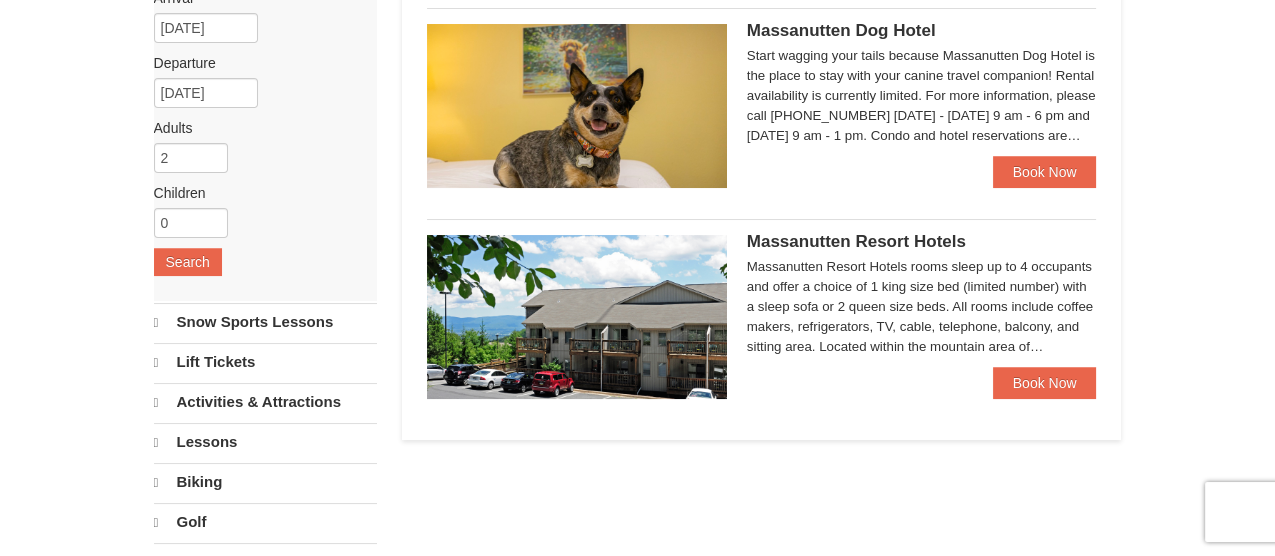 select on "7" 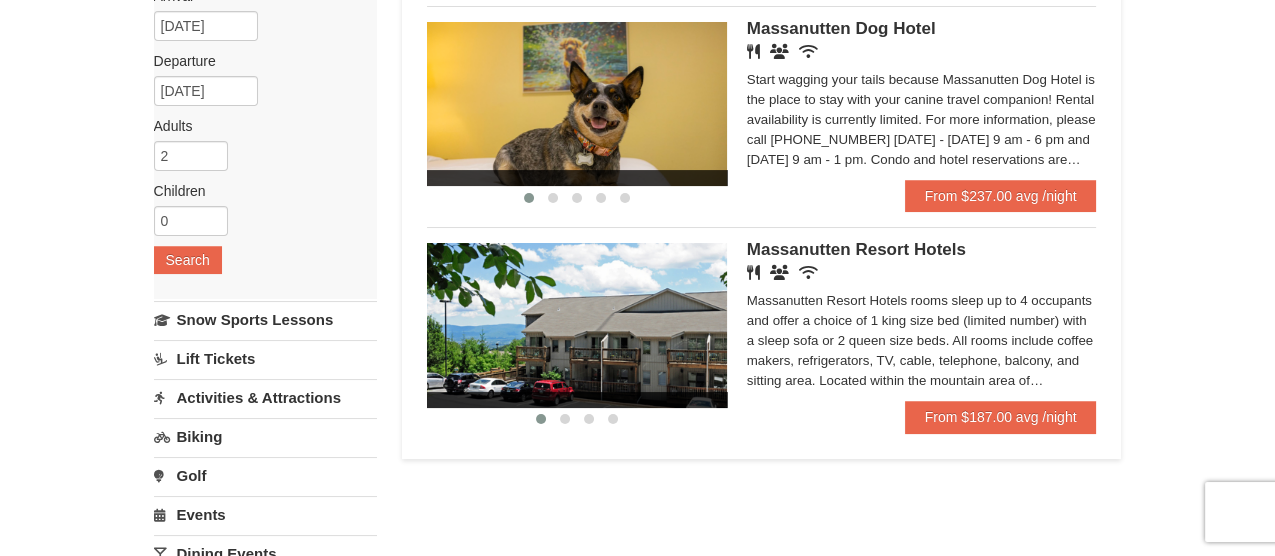 scroll, scrollTop: 194, scrollLeft: 0, axis: vertical 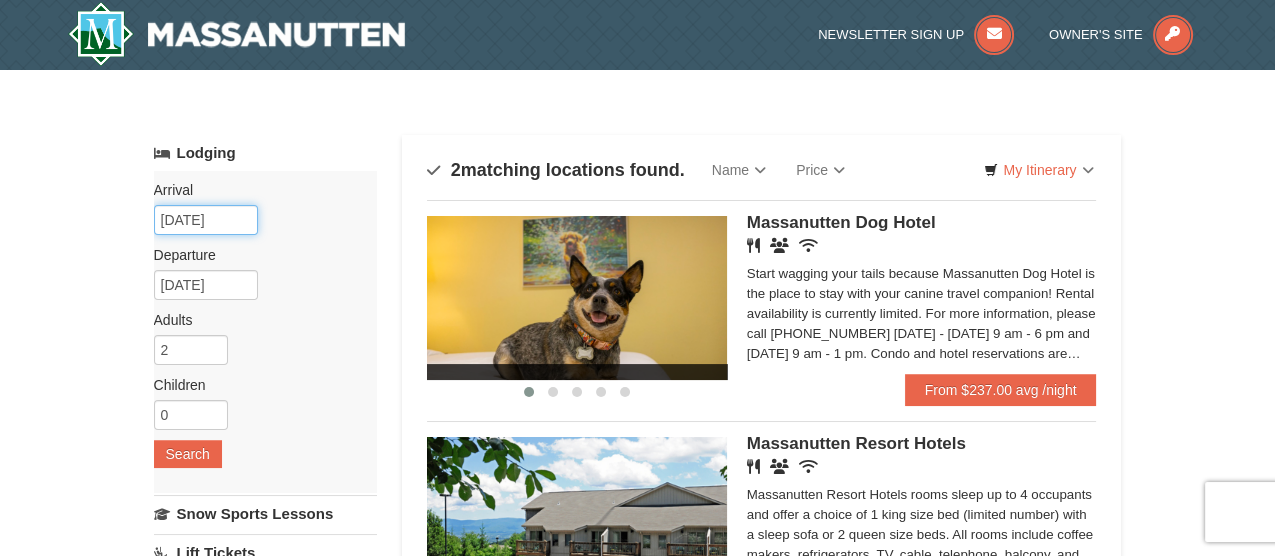 click on "[DATE]" at bounding box center (206, 220) 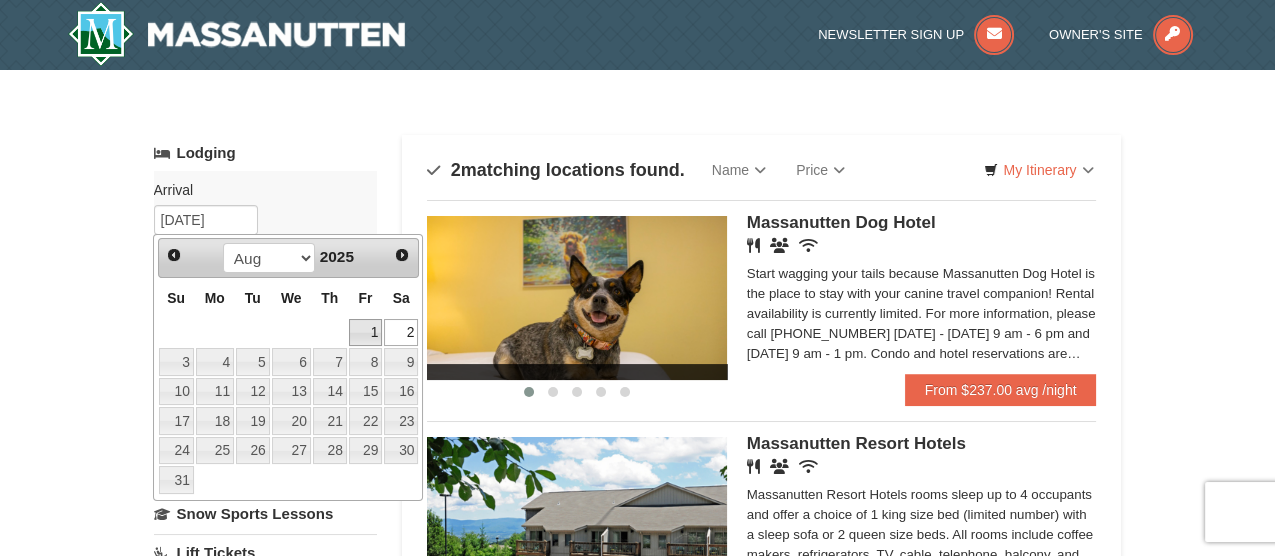 click on "1" at bounding box center [366, 333] 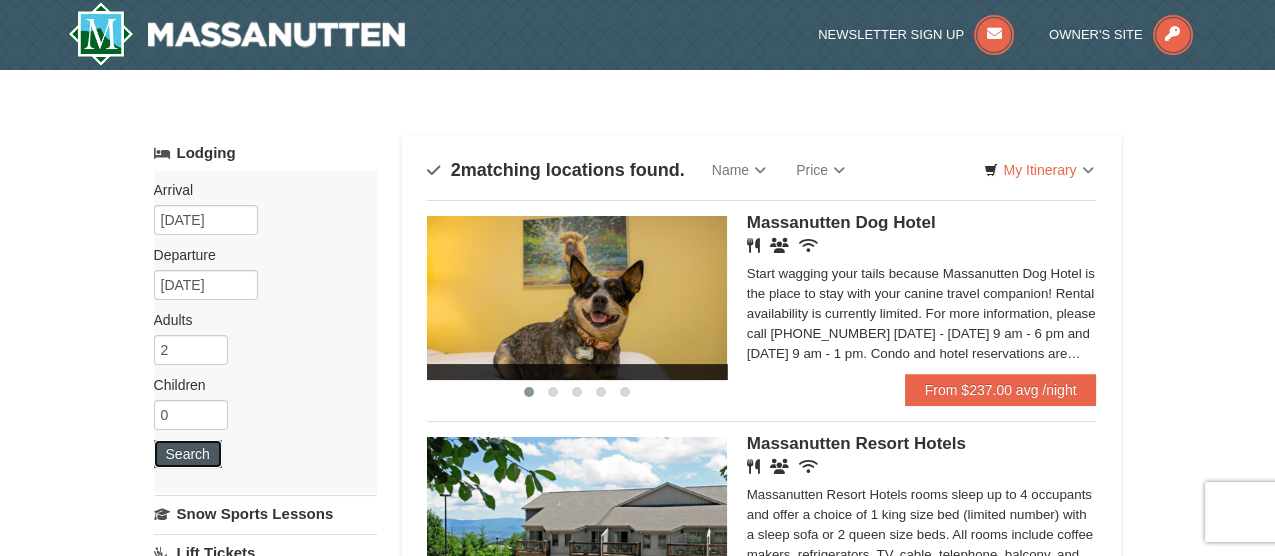 click on "Search" at bounding box center [188, 454] 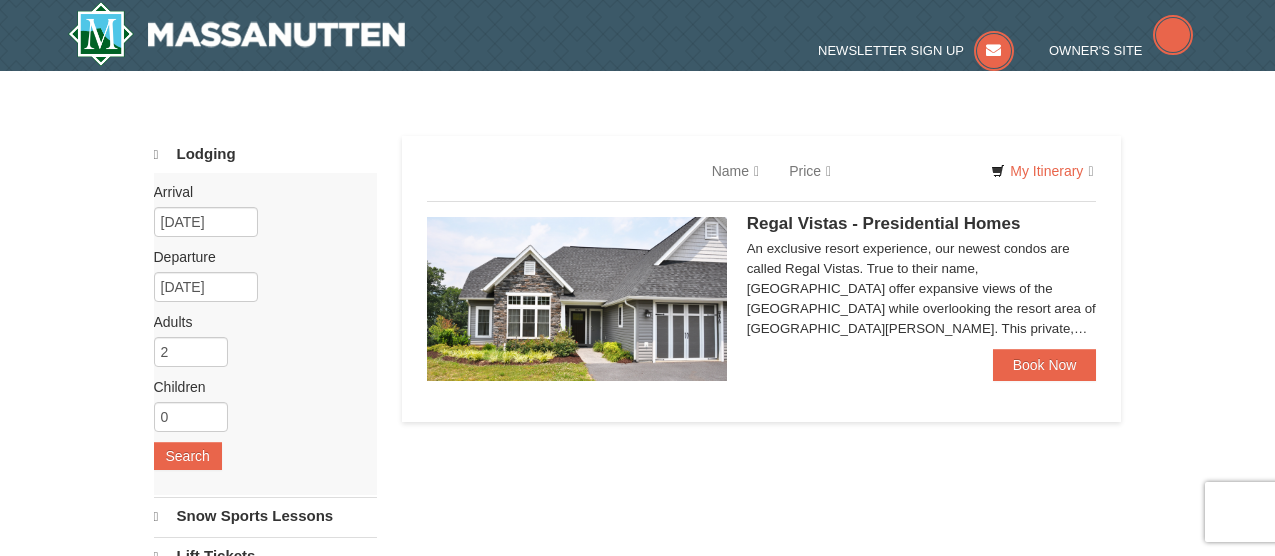 scroll, scrollTop: 0, scrollLeft: 0, axis: both 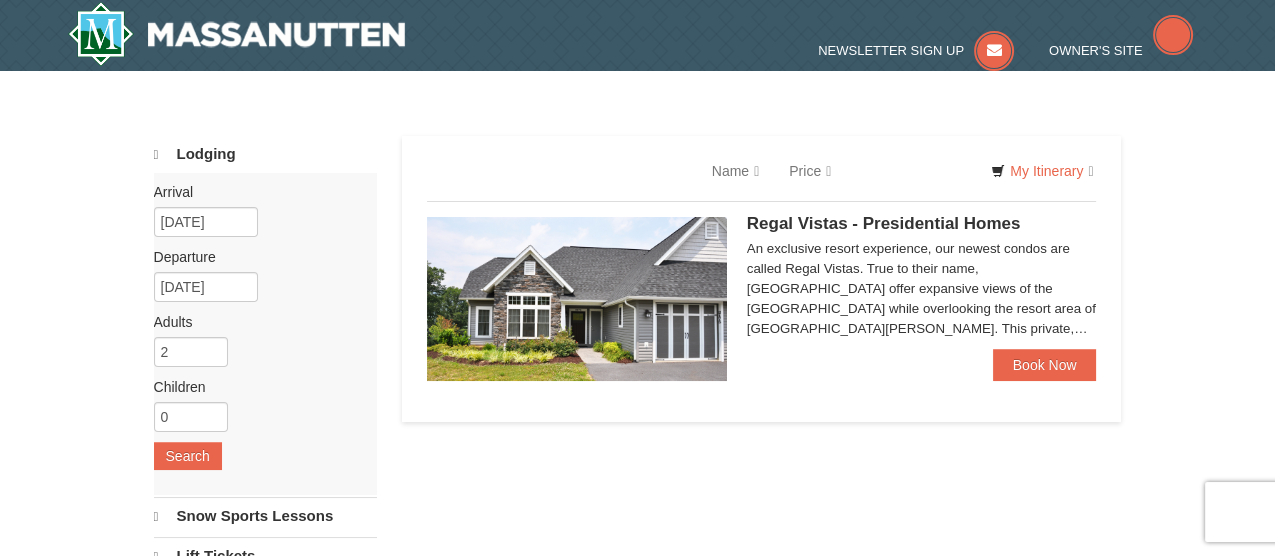 select on "7" 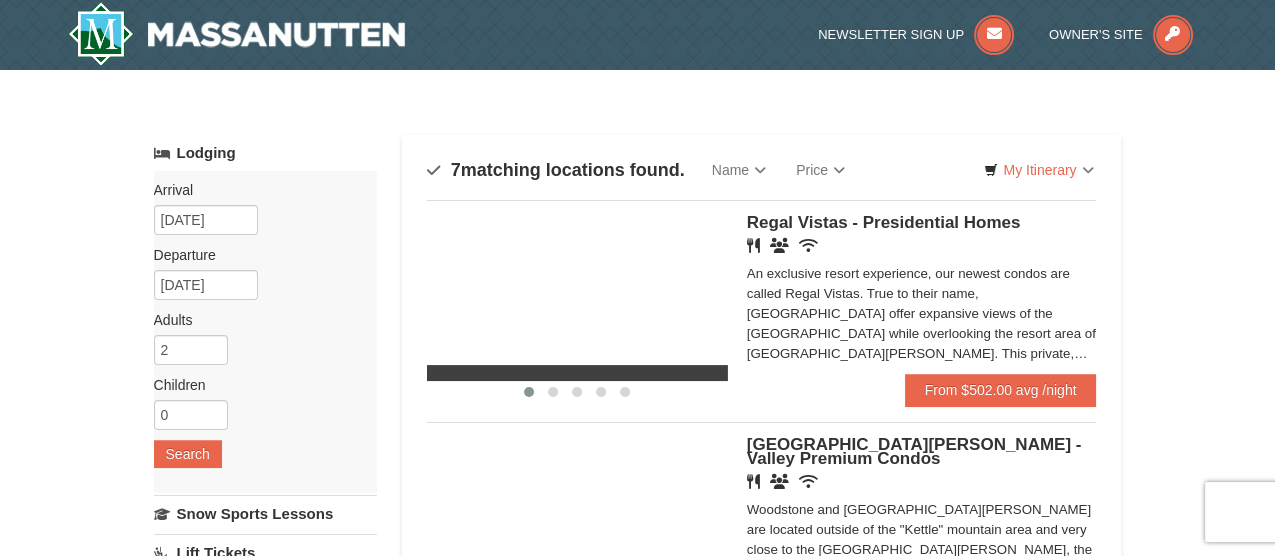 scroll, scrollTop: 0, scrollLeft: 0, axis: both 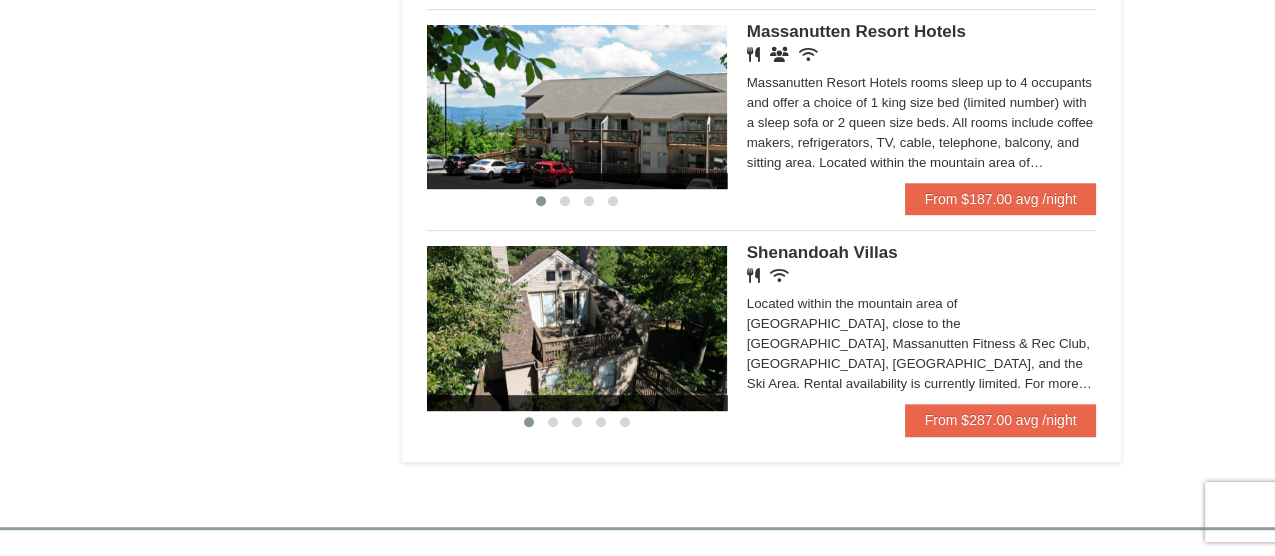 drag, startPoint x: 1278, startPoint y: 67, endPoint x: 1285, endPoint y: 363, distance: 296.08276 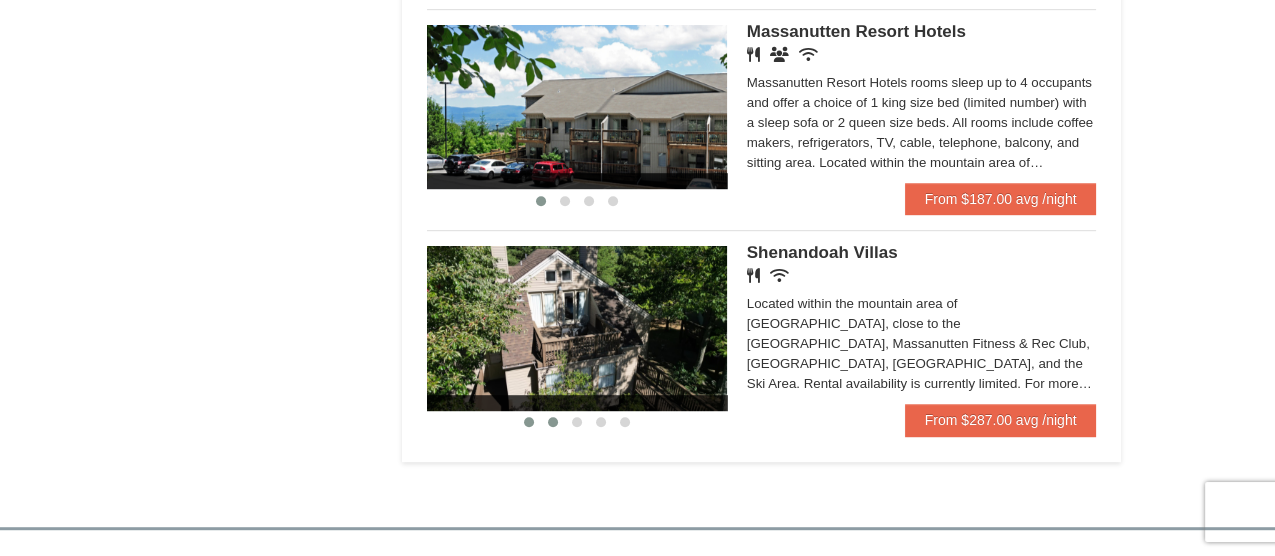 click at bounding box center (553, 422) 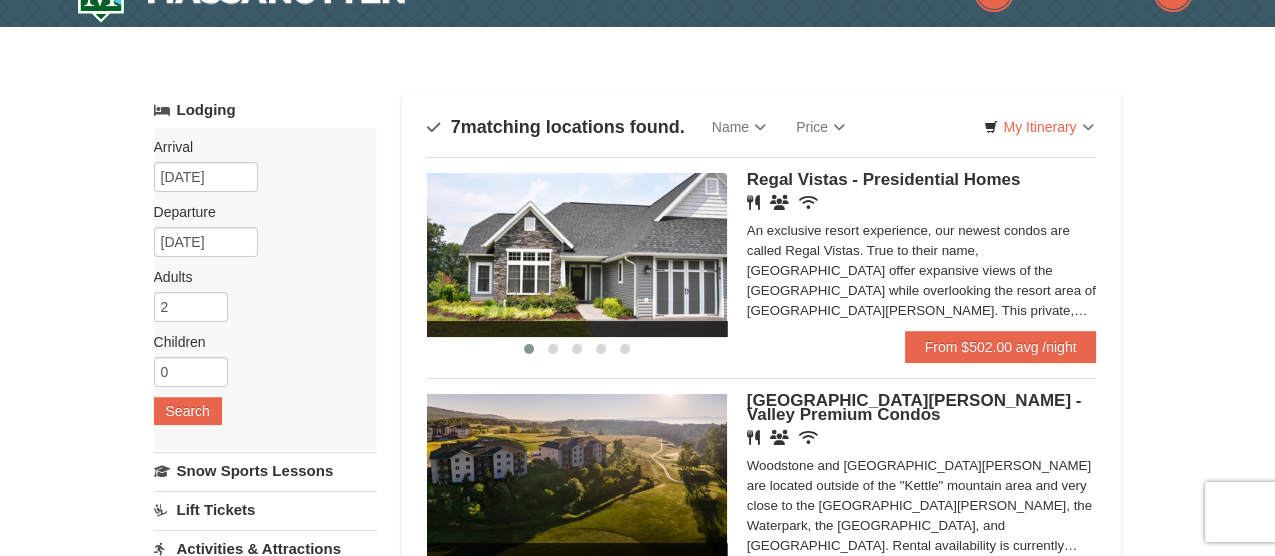 scroll, scrollTop: 0, scrollLeft: 0, axis: both 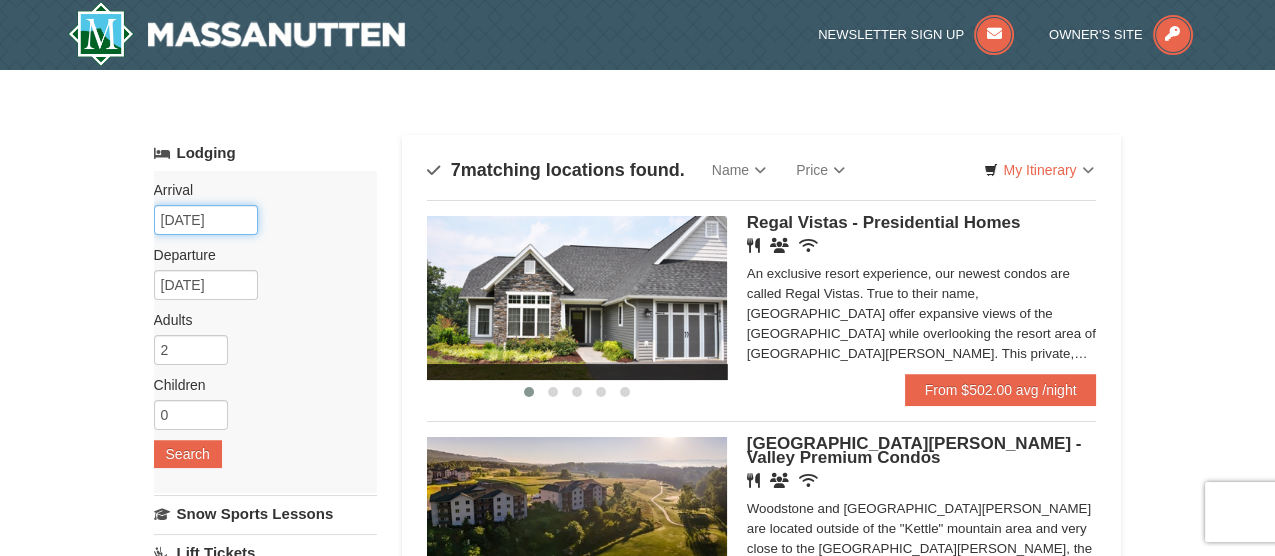 click on "08/01/2025" at bounding box center (206, 220) 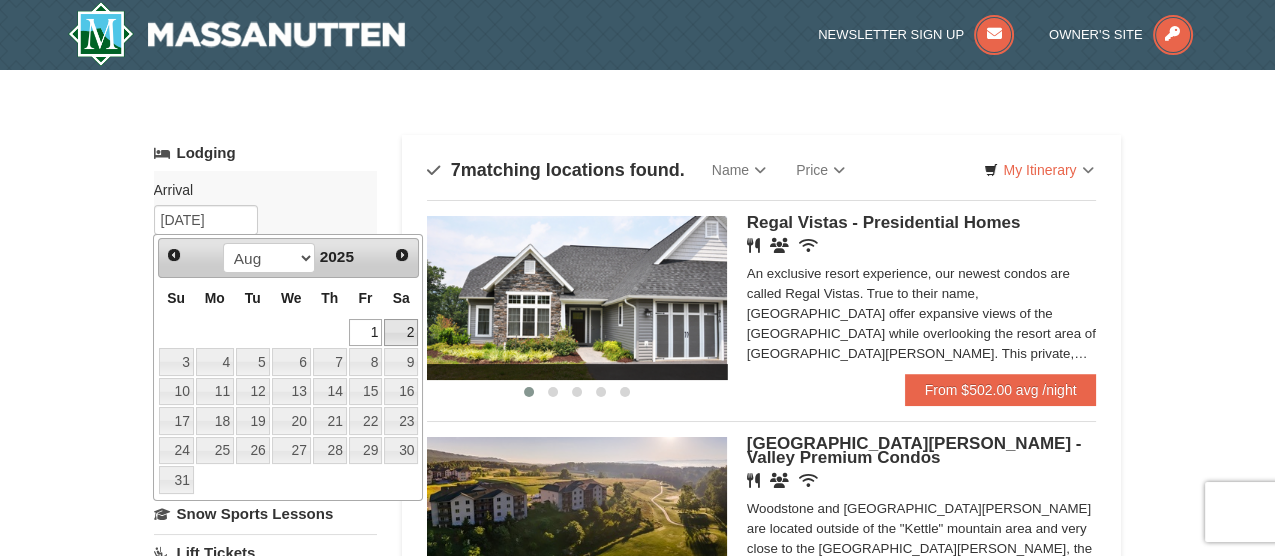 click on "2" at bounding box center (401, 333) 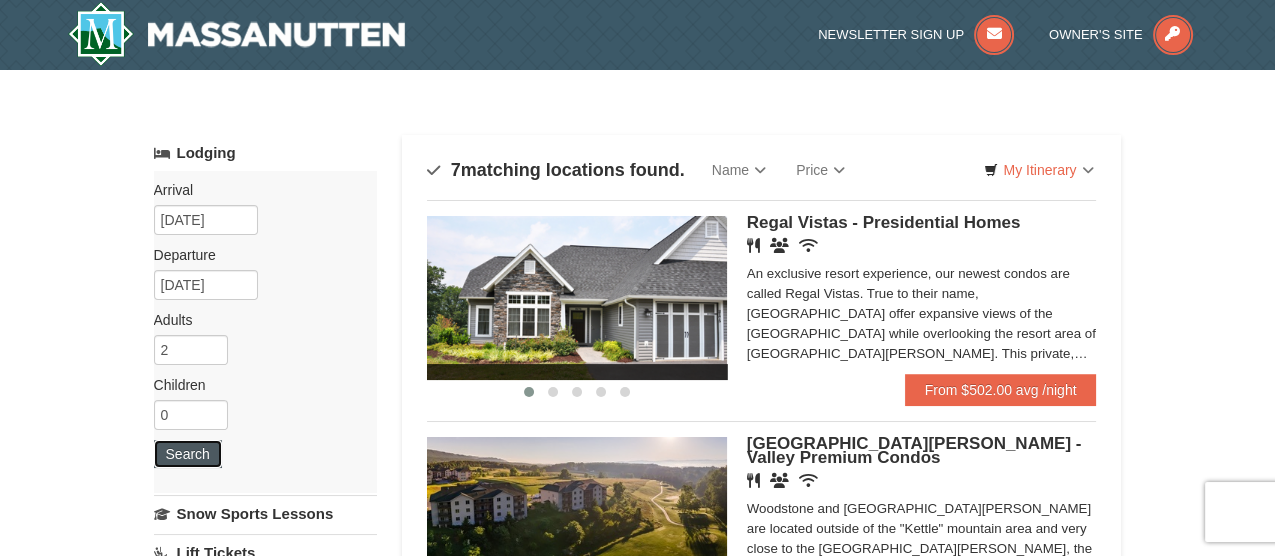 click on "Search" at bounding box center [188, 454] 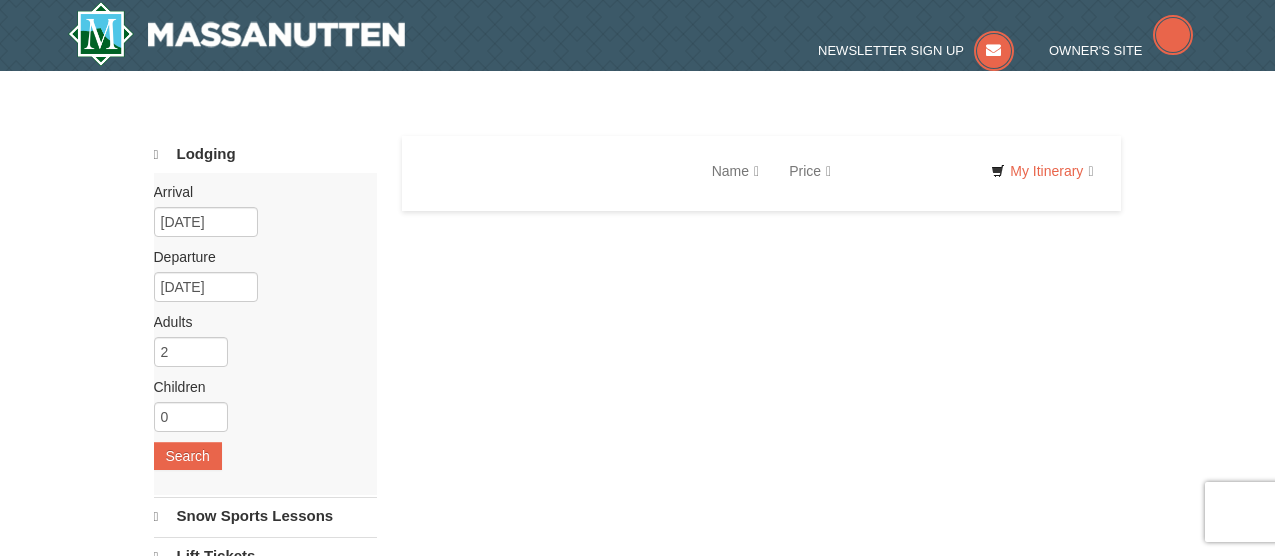 scroll, scrollTop: 0, scrollLeft: 0, axis: both 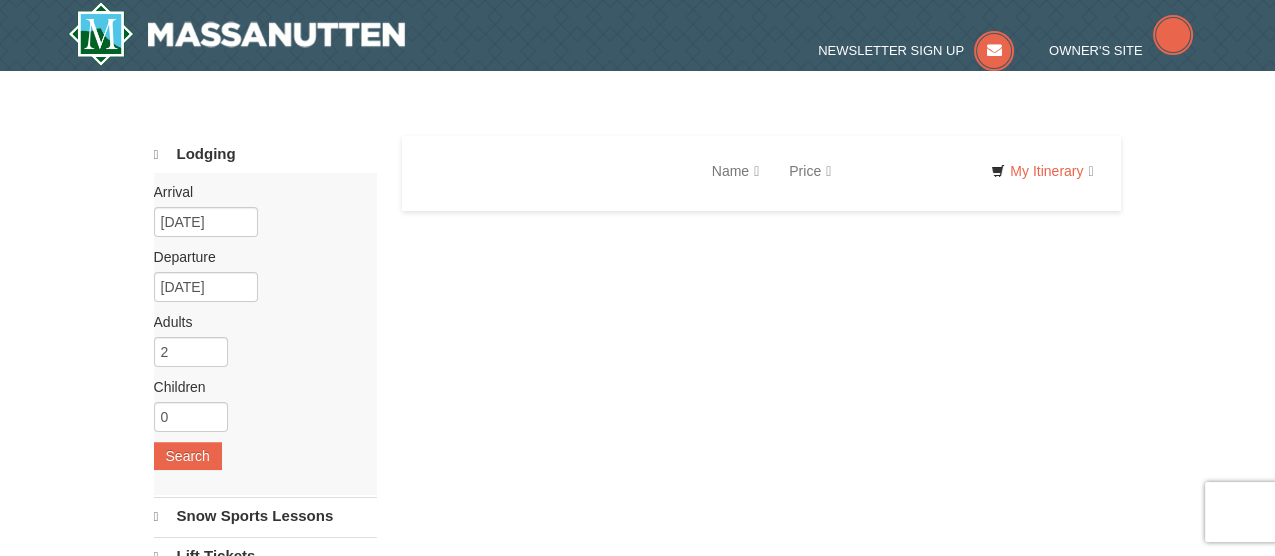 select on "7" 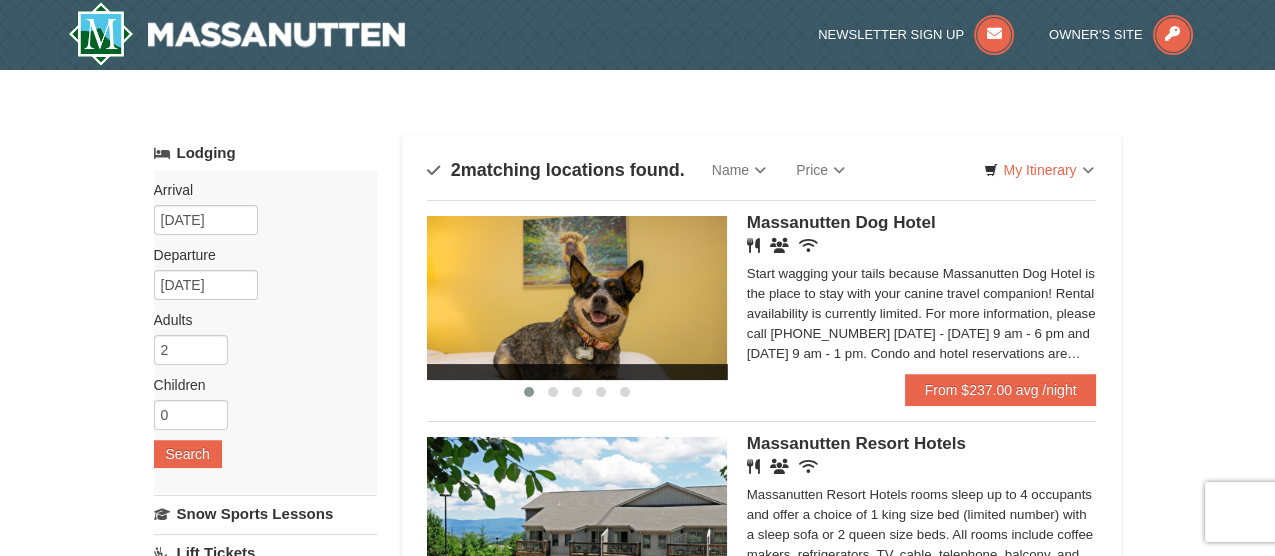scroll, scrollTop: 0, scrollLeft: 0, axis: both 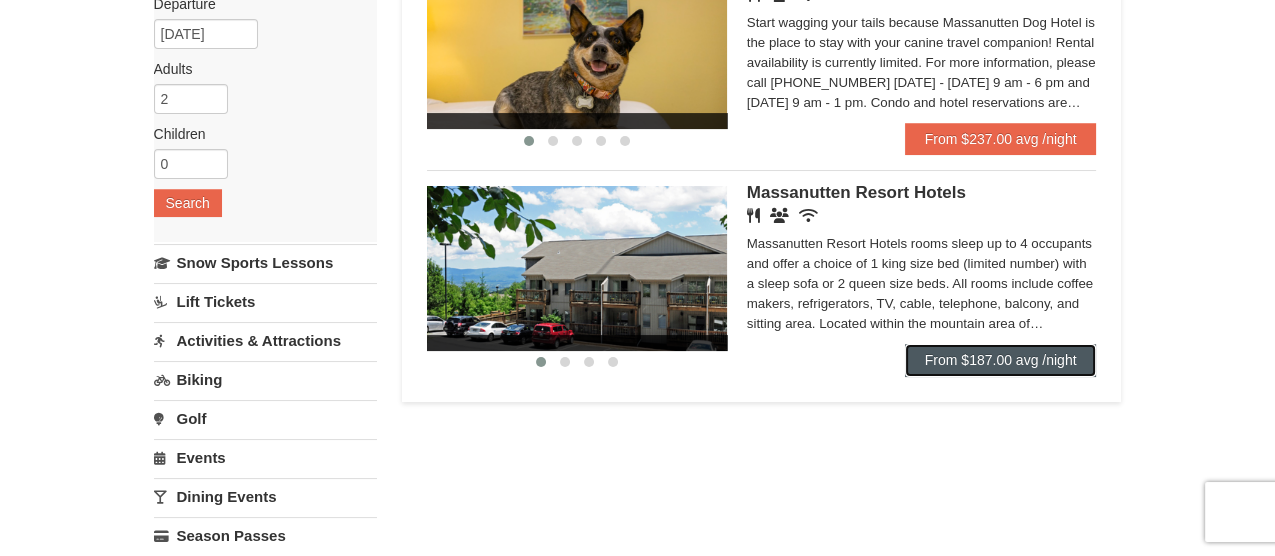 click on "From $187.00 avg /night" at bounding box center (1001, 360) 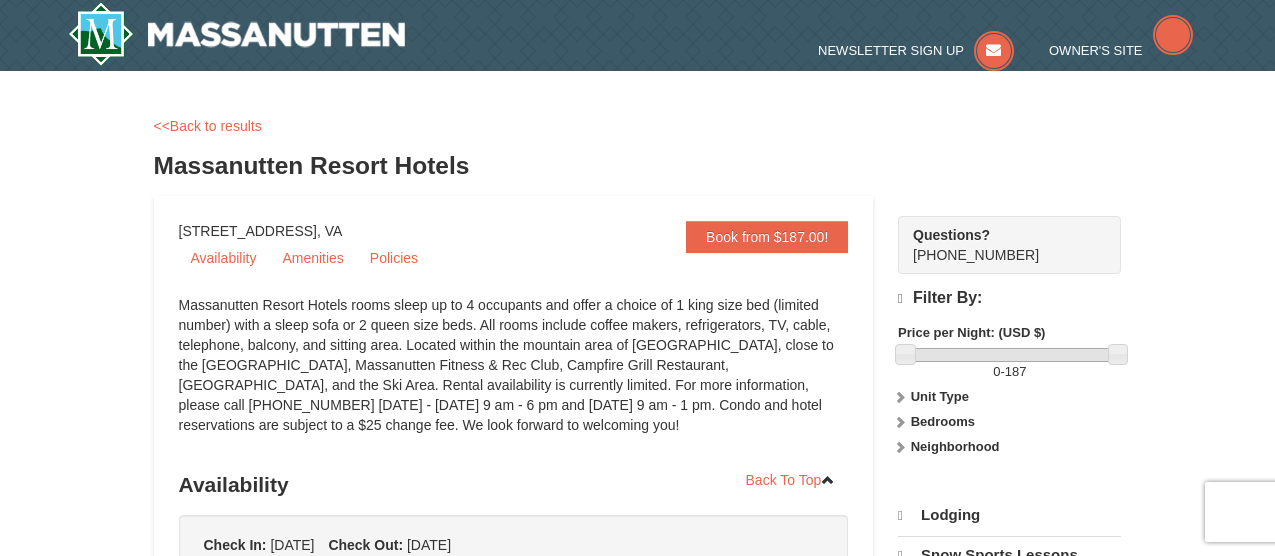 scroll, scrollTop: 0, scrollLeft: 0, axis: both 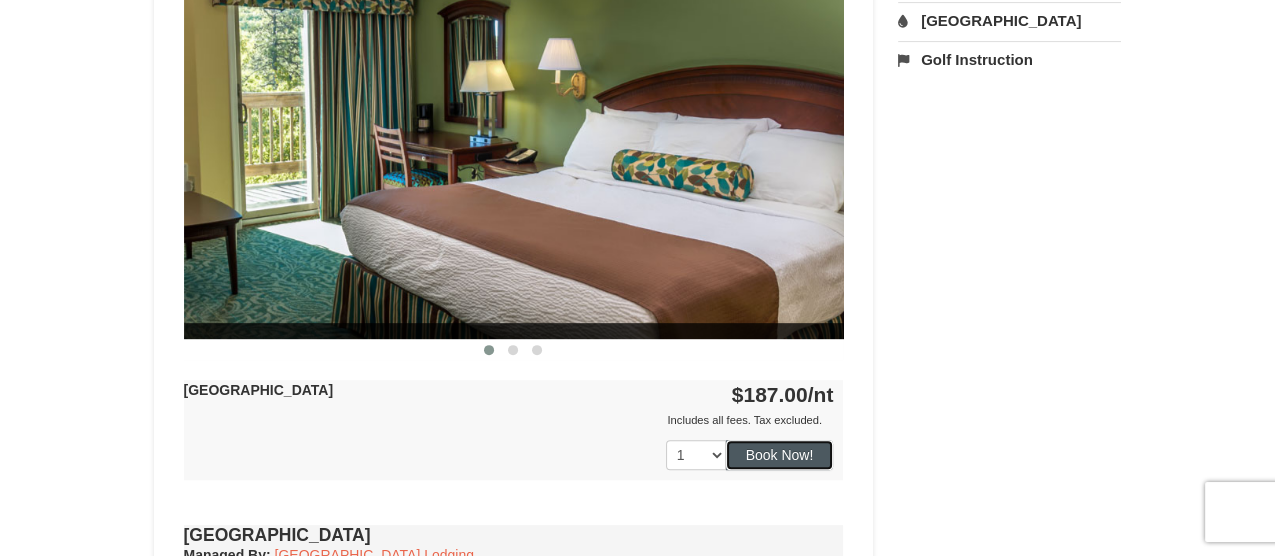 click on "Book Now!" at bounding box center (780, 455) 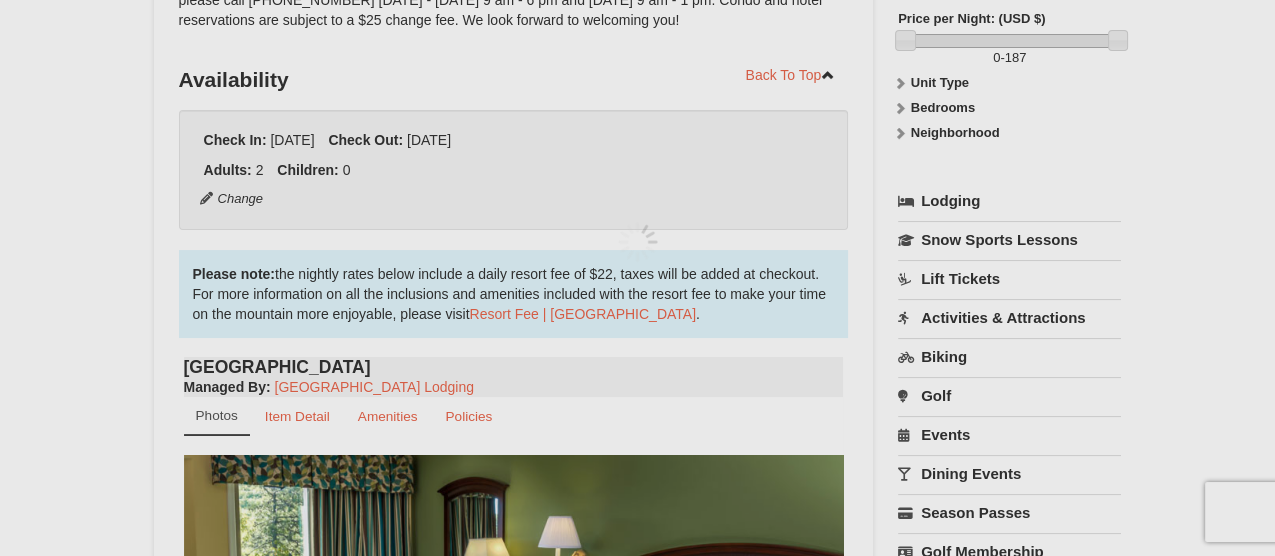 scroll, scrollTop: 194, scrollLeft: 0, axis: vertical 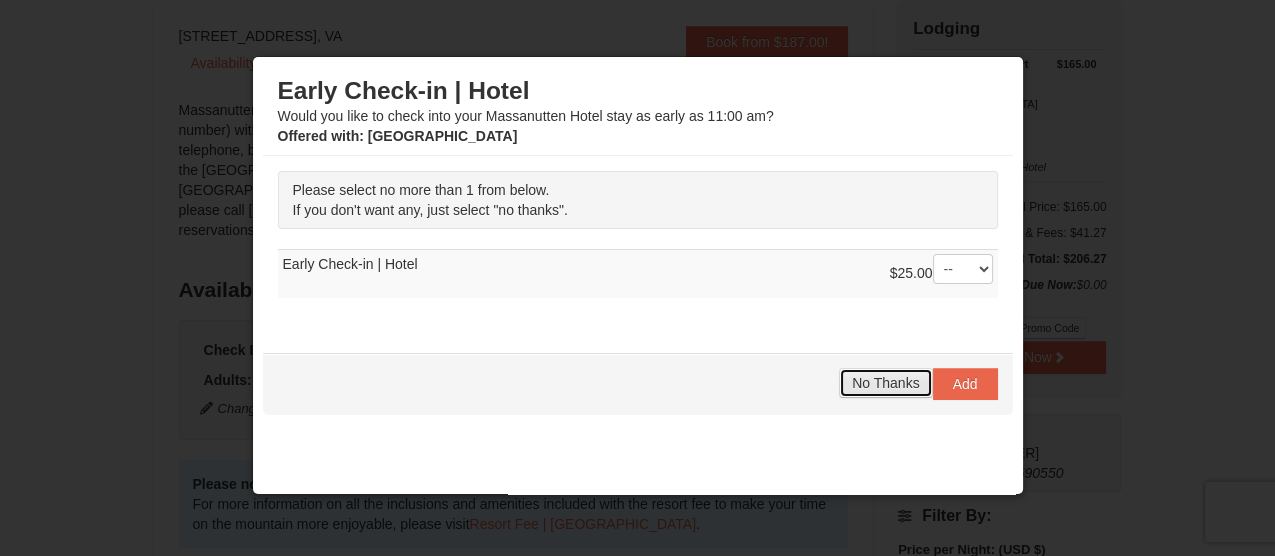 click on "No Thanks" at bounding box center [885, 383] 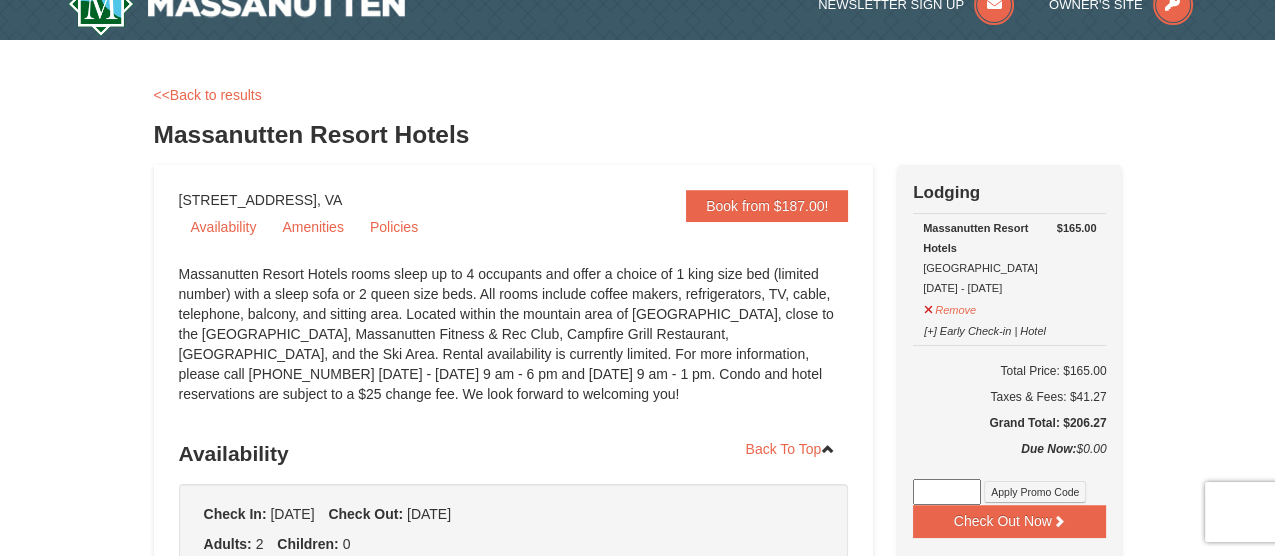 scroll, scrollTop: 0, scrollLeft: 0, axis: both 